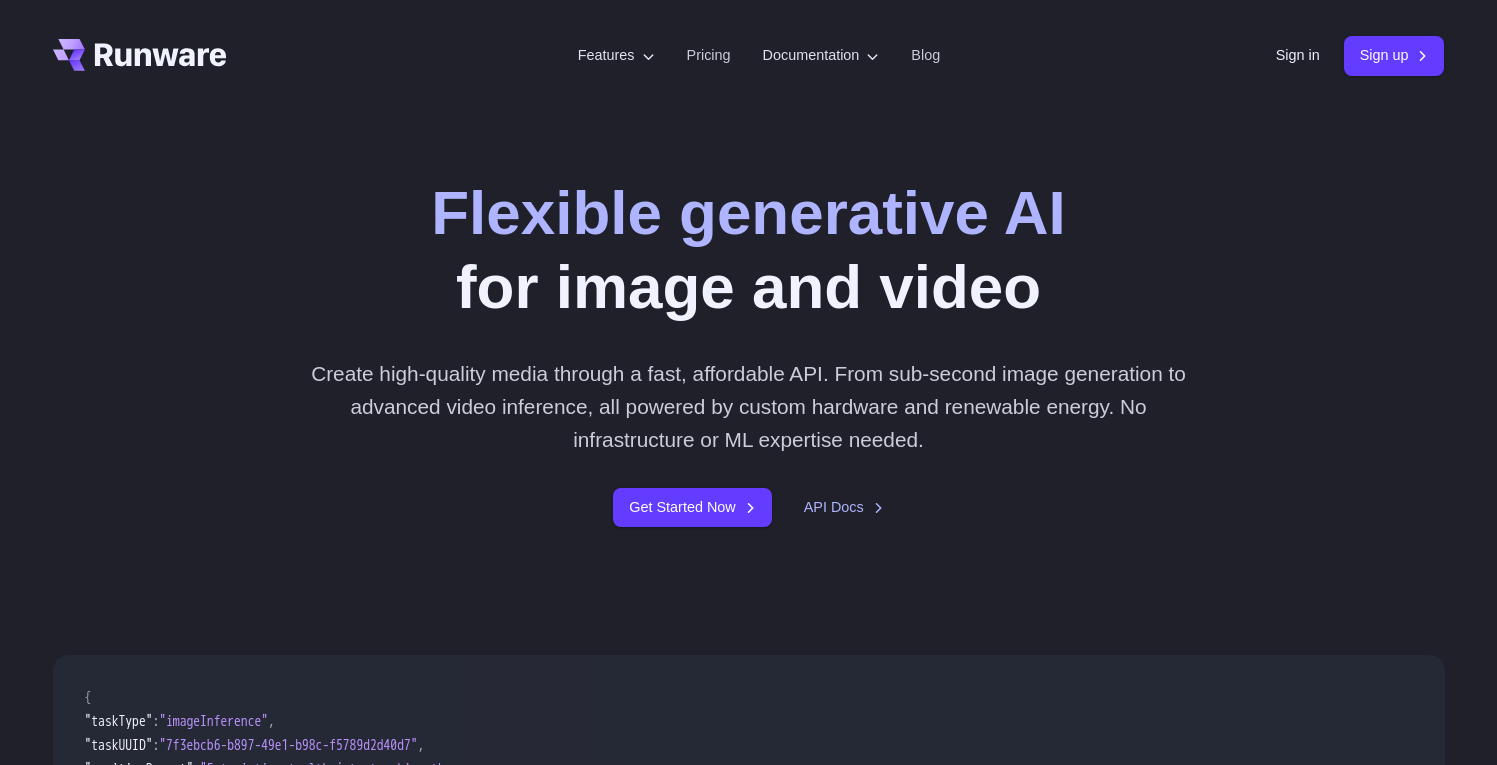 scroll, scrollTop: 0, scrollLeft: 0, axis: both 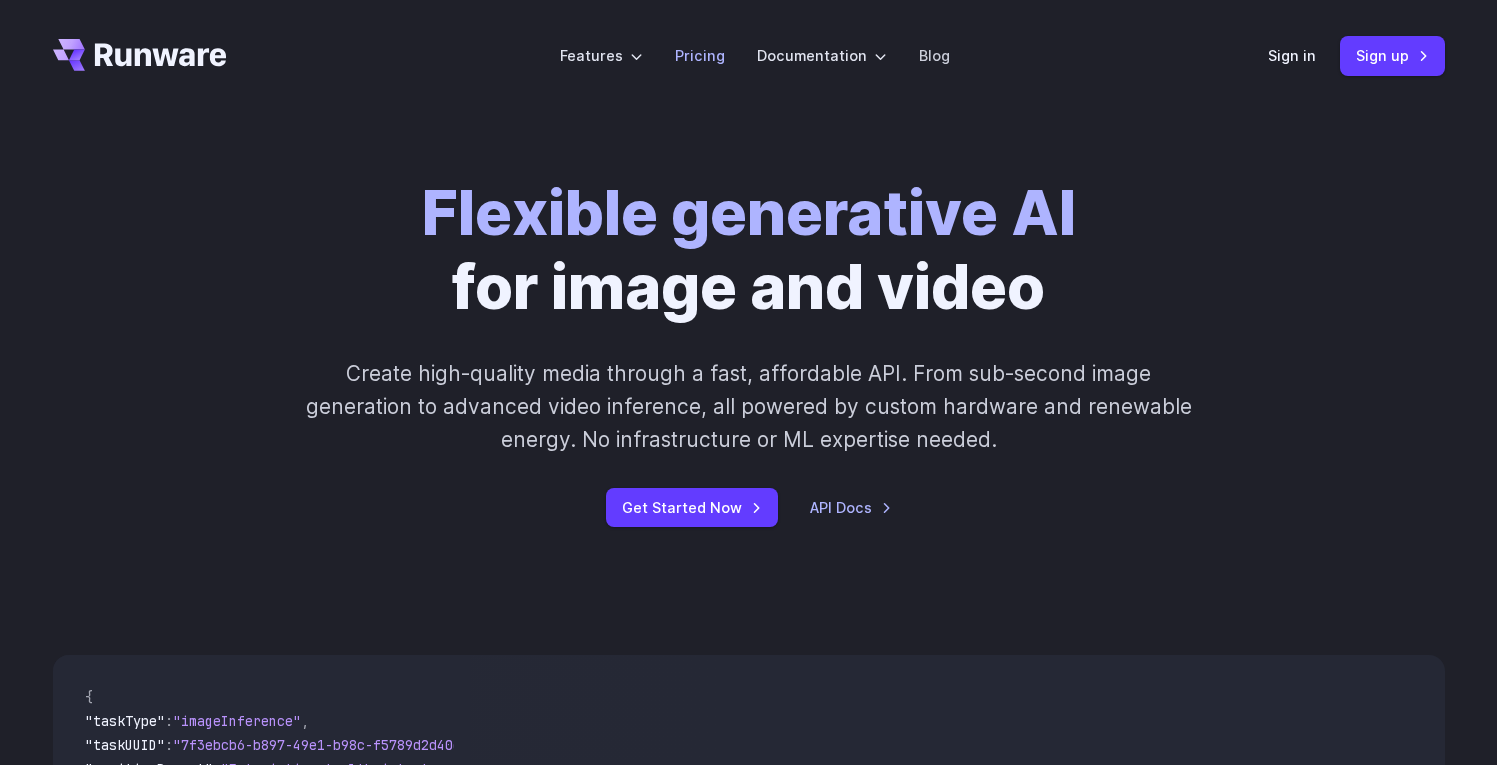 click on "Pricing" at bounding box center (700, 55) 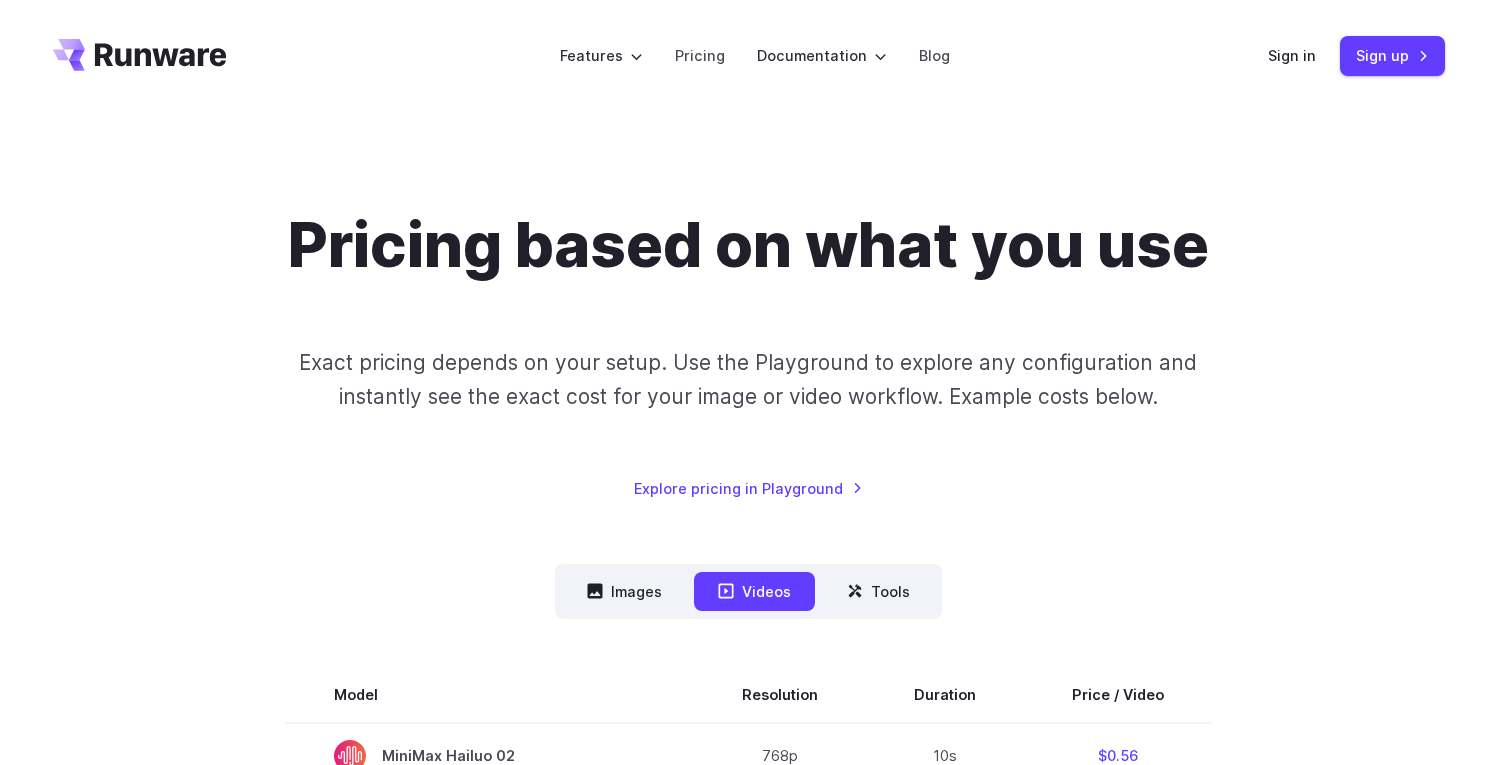 scroll, scrollTop: 0, scrollLeft: 0, axis: both 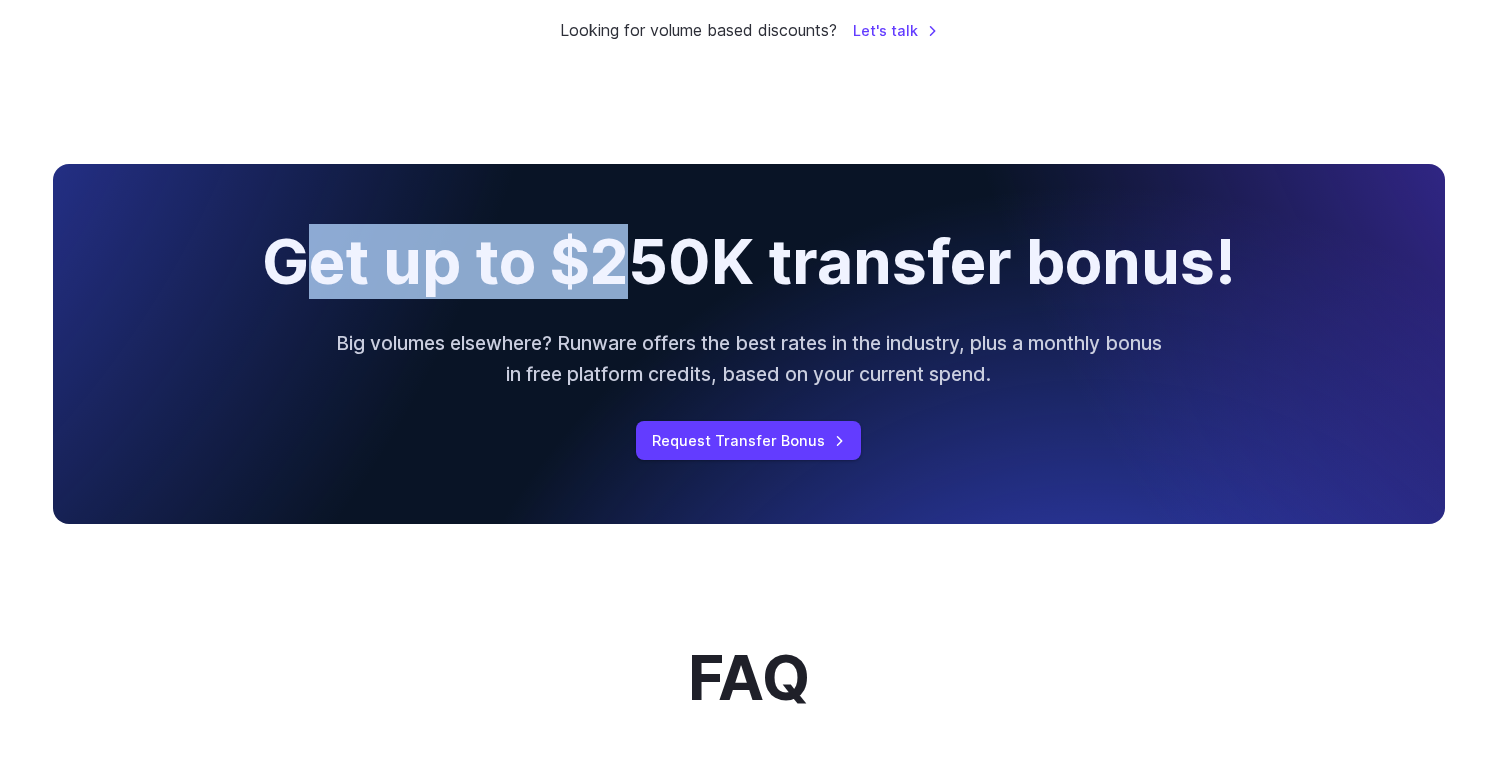 drag, startPoint x: 428, startPoint y: 234, endPoint x: 770, endPoint y: 260, distance: 342.98688 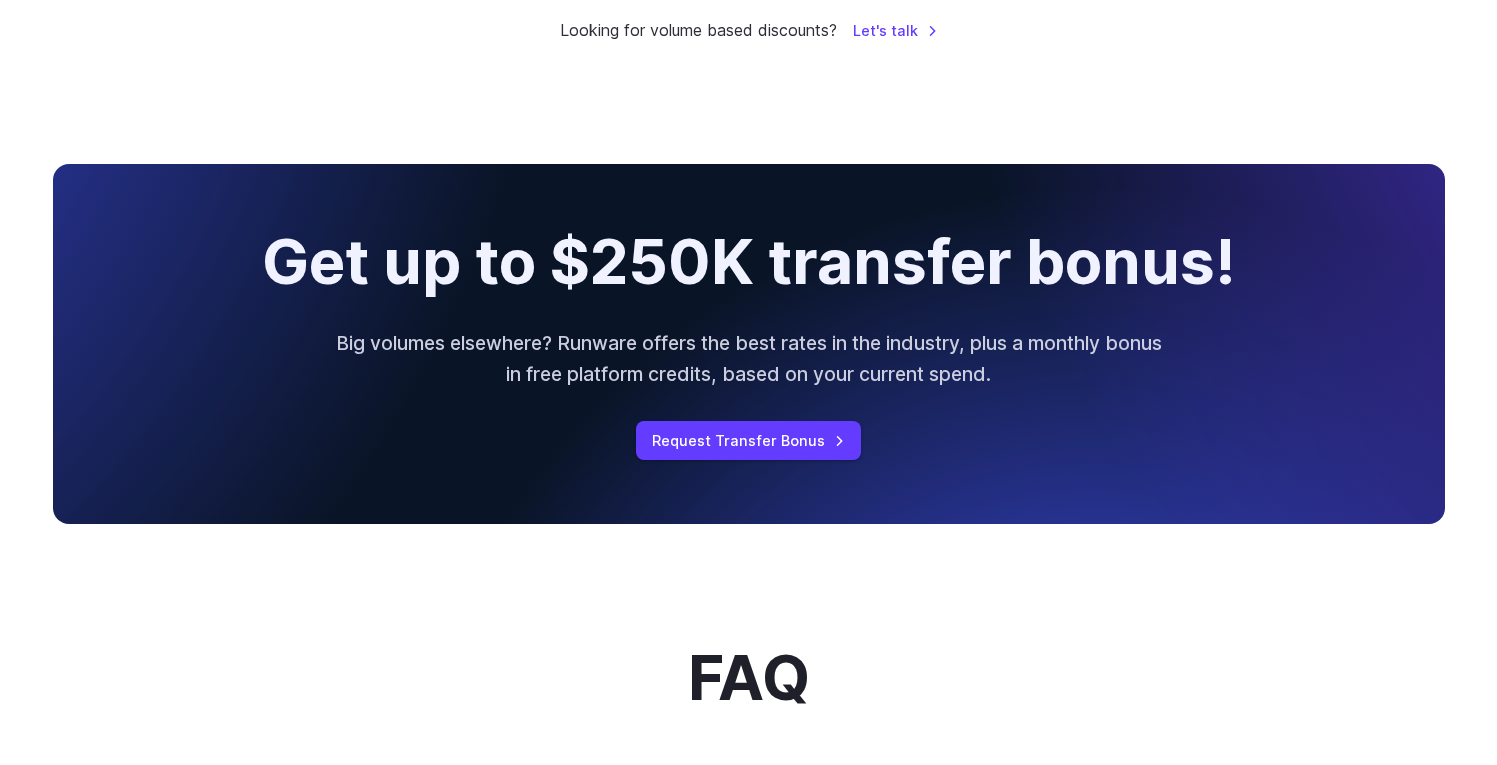click on "Get up to $250K transfer bonus!" at bounding box center [749, 262] 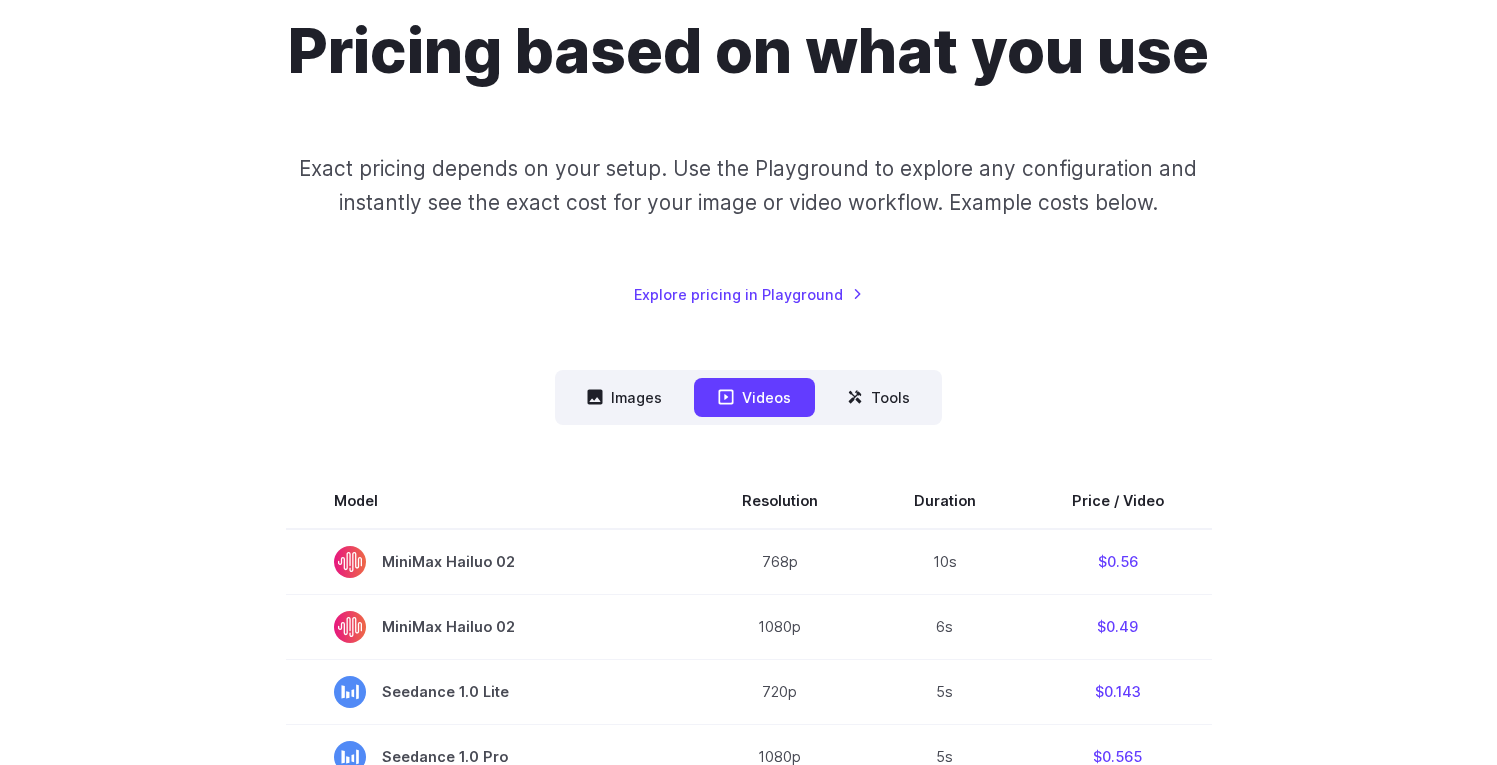 scroll, scrollTop: 0, scrollLeft: 0, axis: both 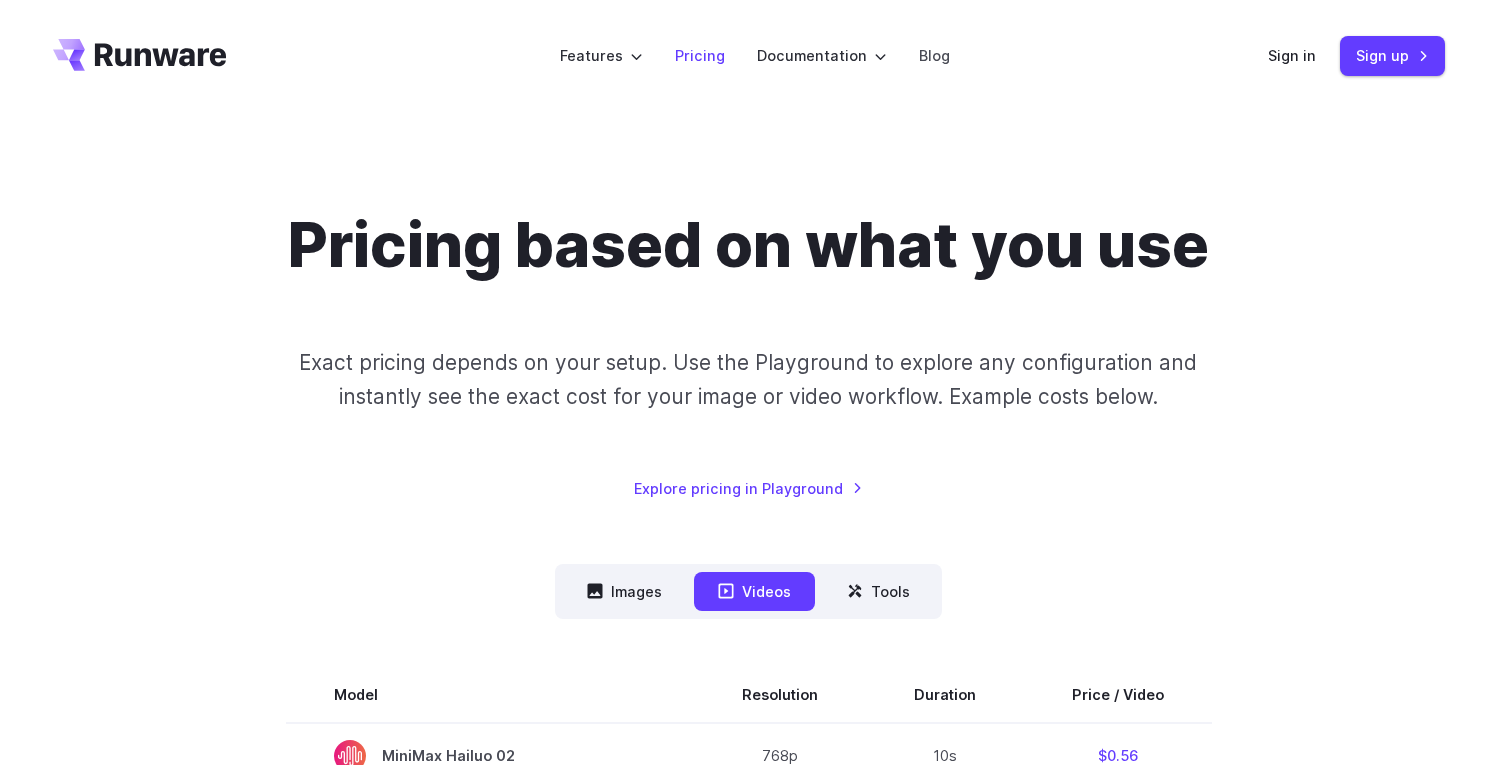 click on "Pricing" at bounding box center (700, 55) 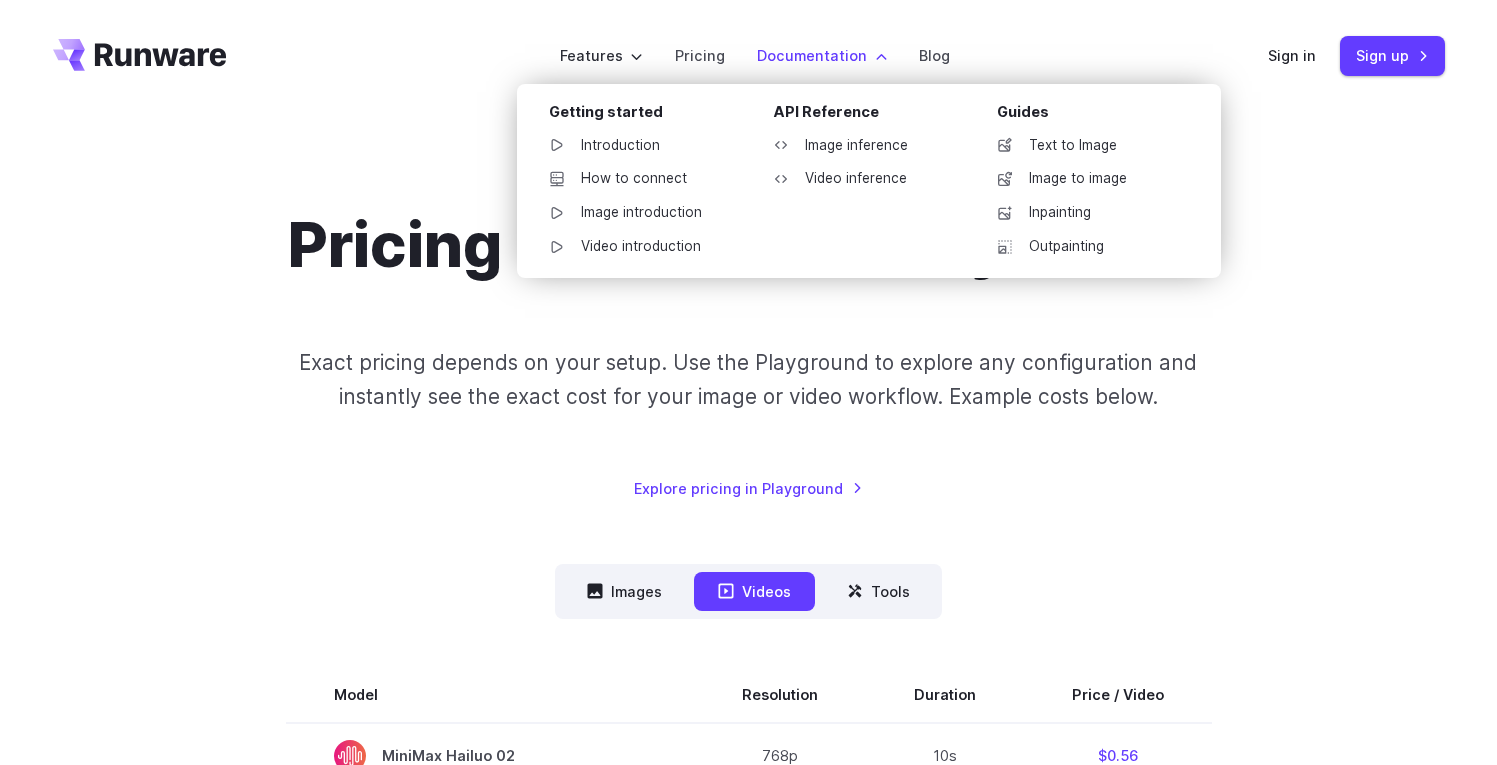 scroll, scrollTop: 0, scrollLeft: 0, axis: both 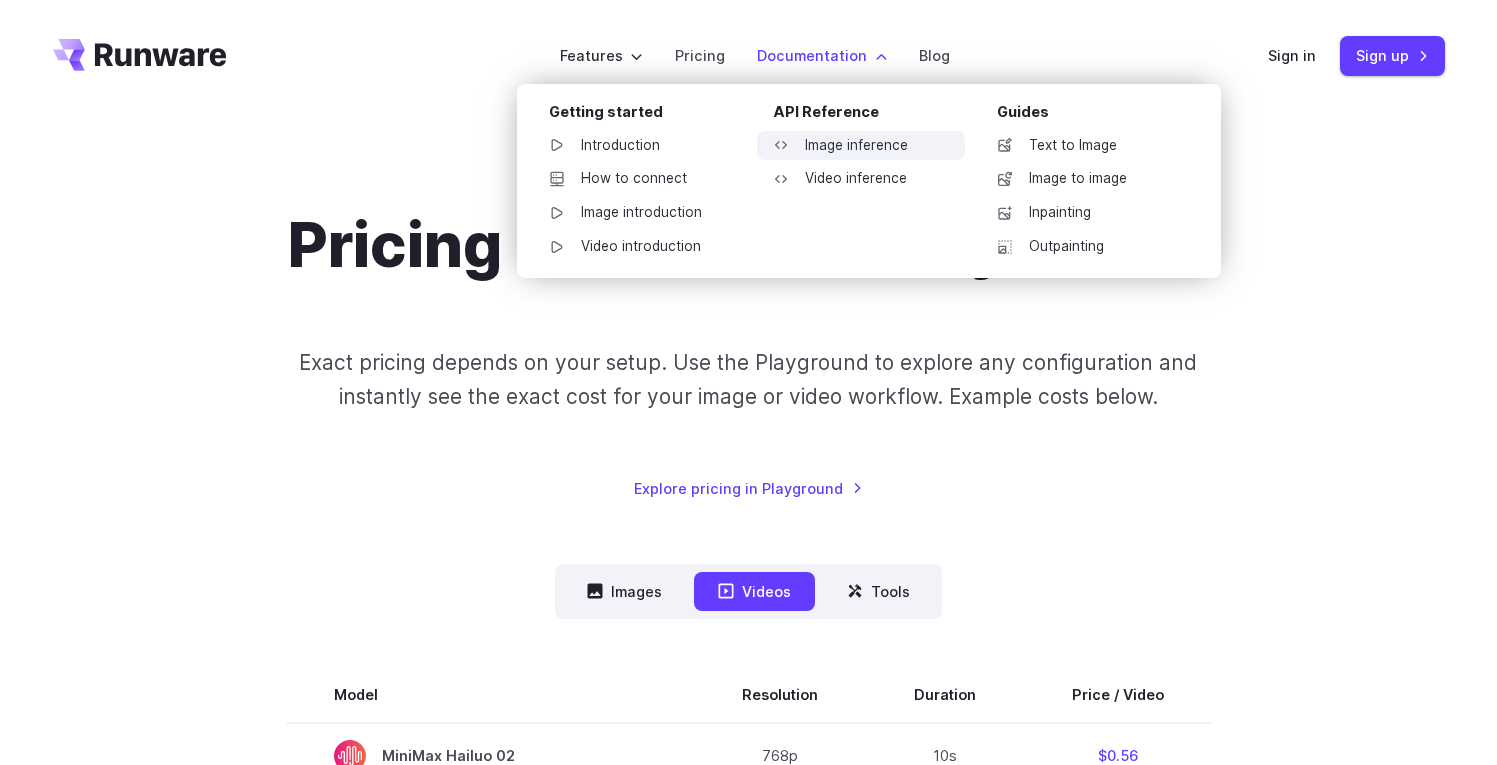 click on "Image inference" at bounding box center [861, 146] 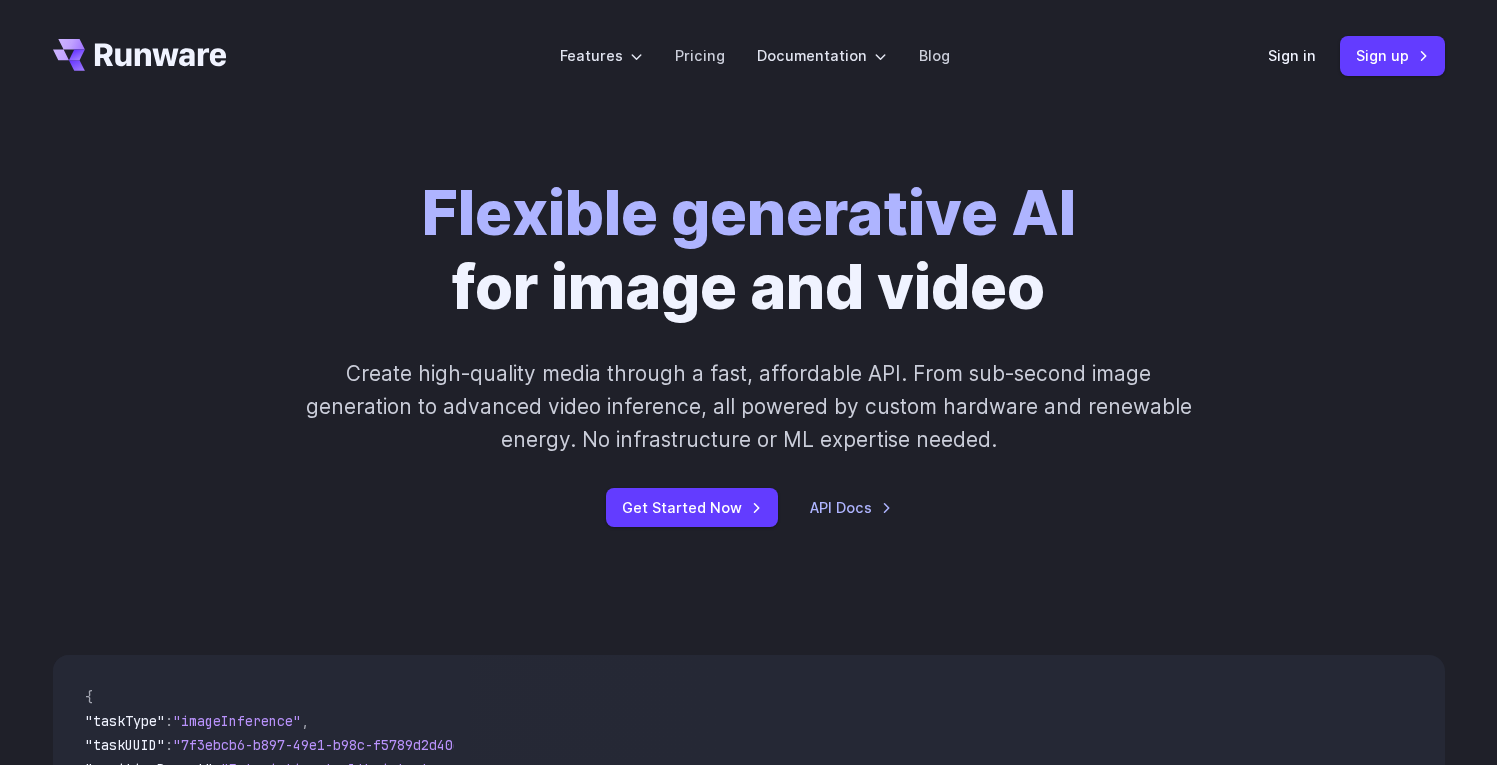 scroll, scrollTop: 0, scrollLeft: 0, axis: both 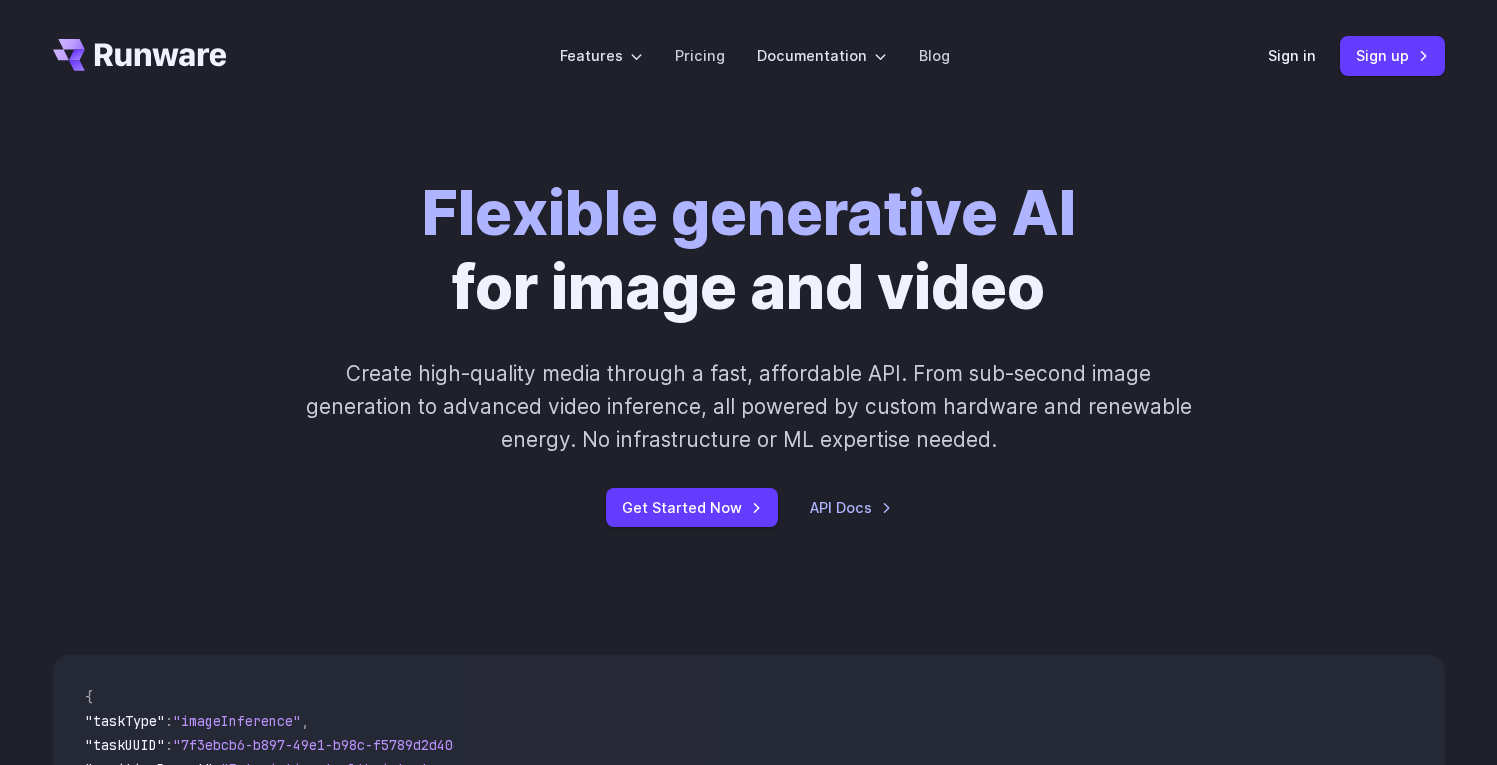 click 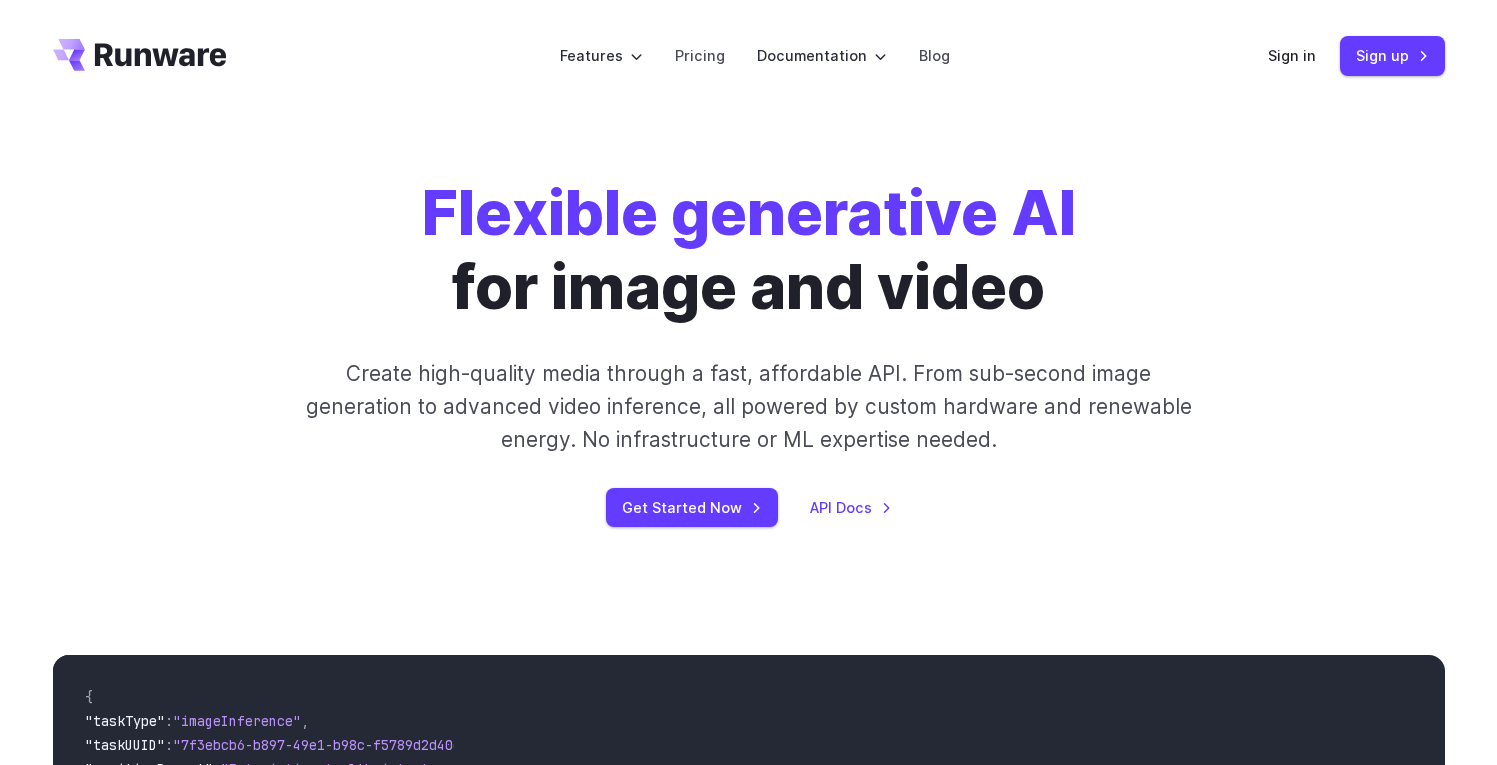 scroll, scrollTop: 0, scrollLeft: 0, axis: both 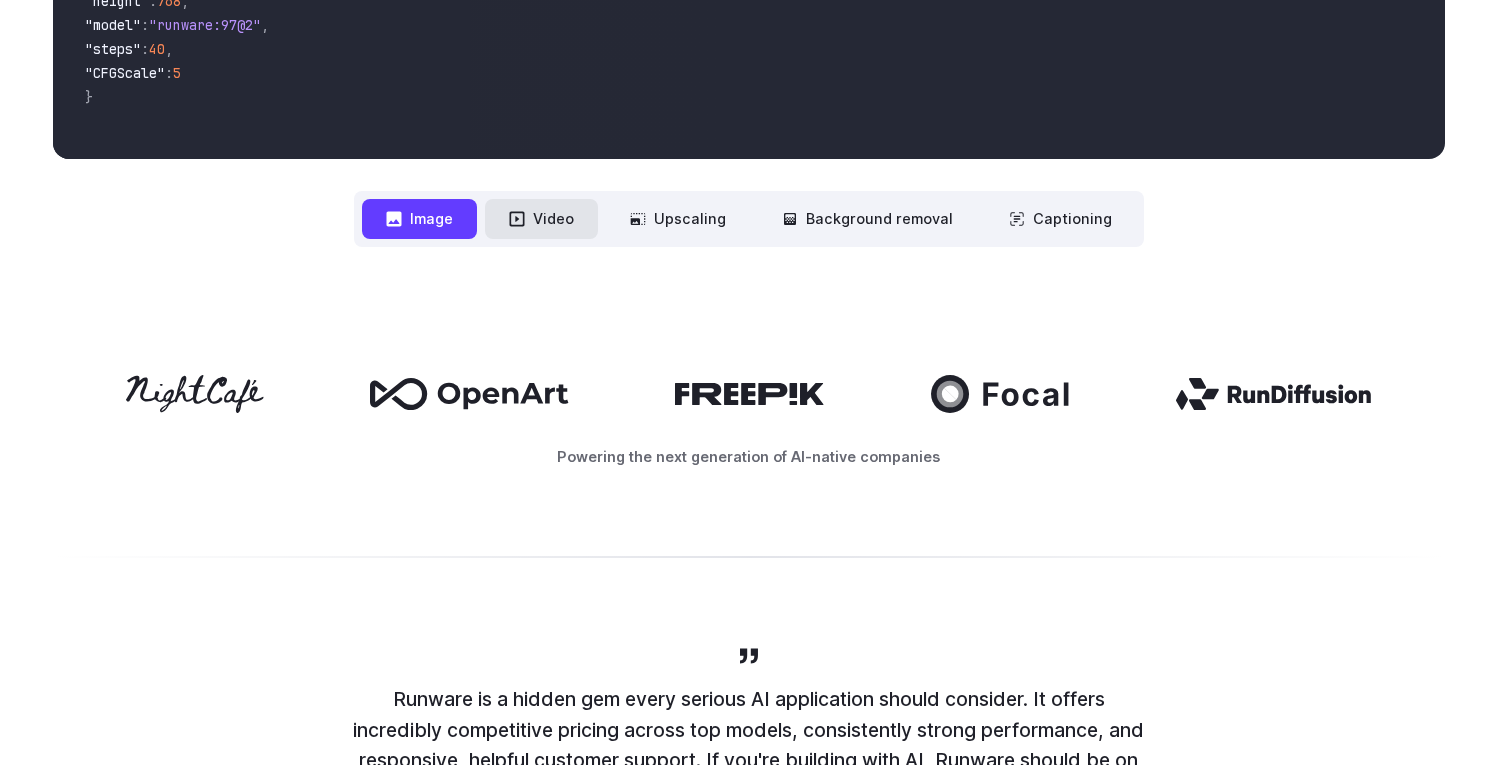 click on "Video" at bounding box center [541, 218] 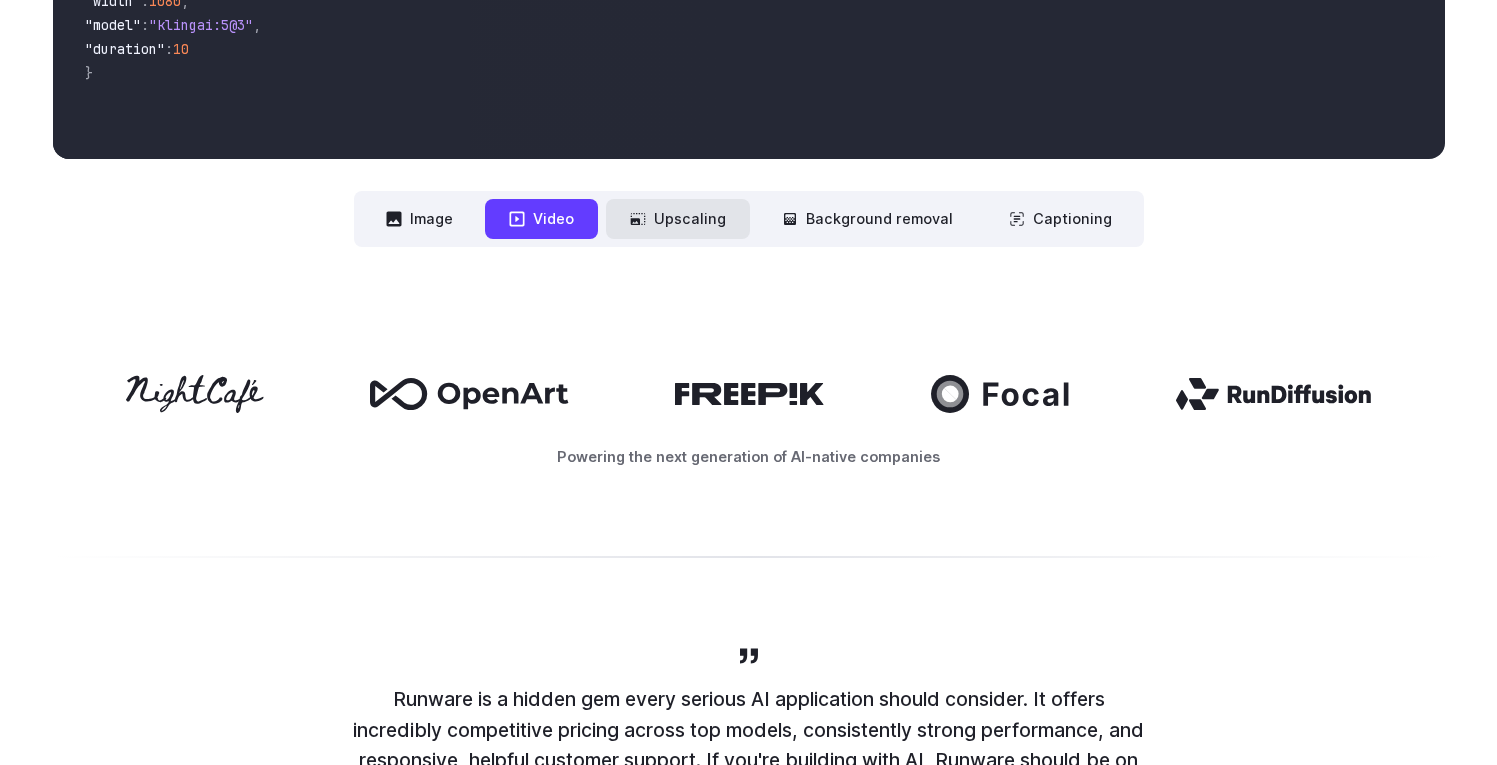 click on "Upscaling" at bounding box center [678, 218] 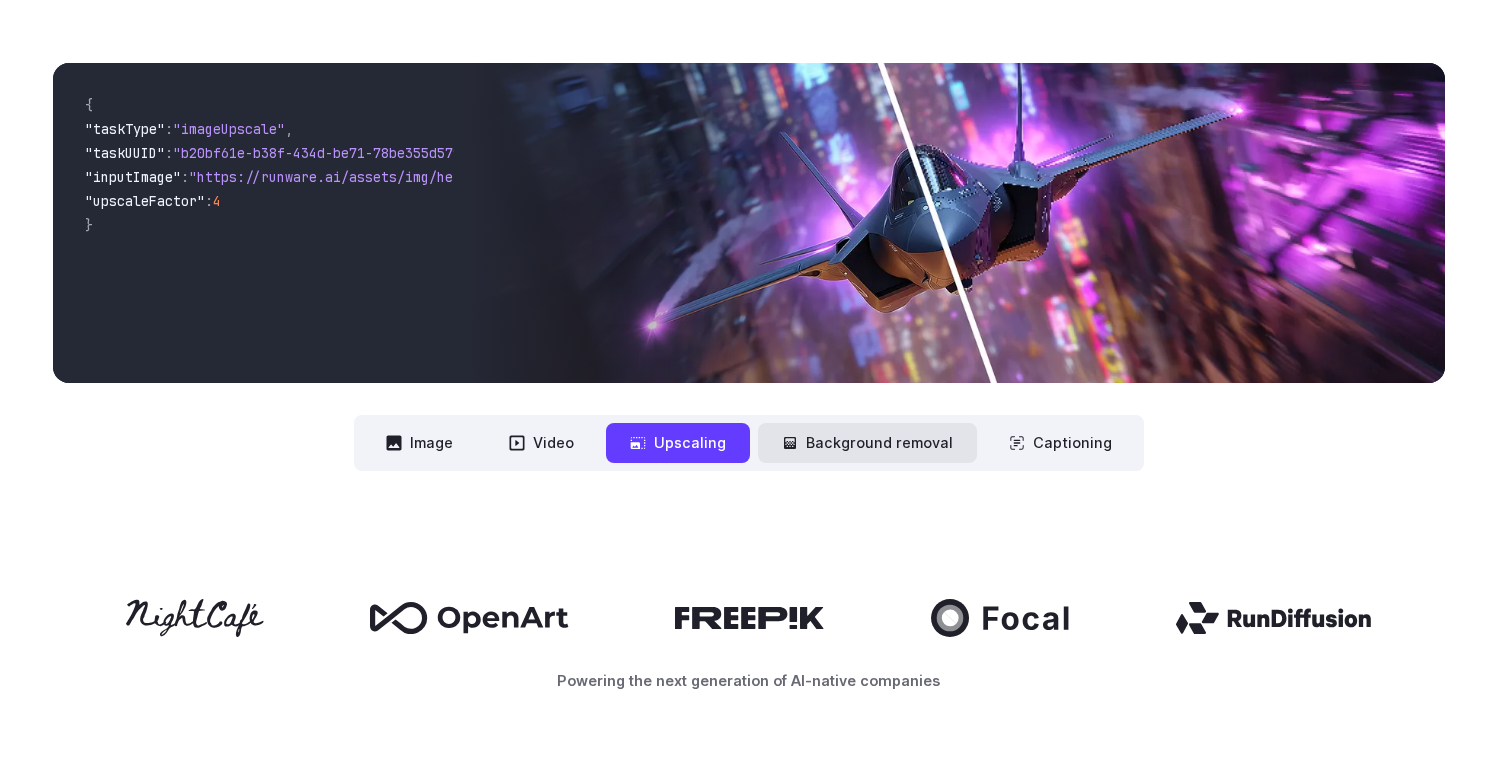 scroll, scrollTop: 474, scrollLeft: 0, axis: vertical 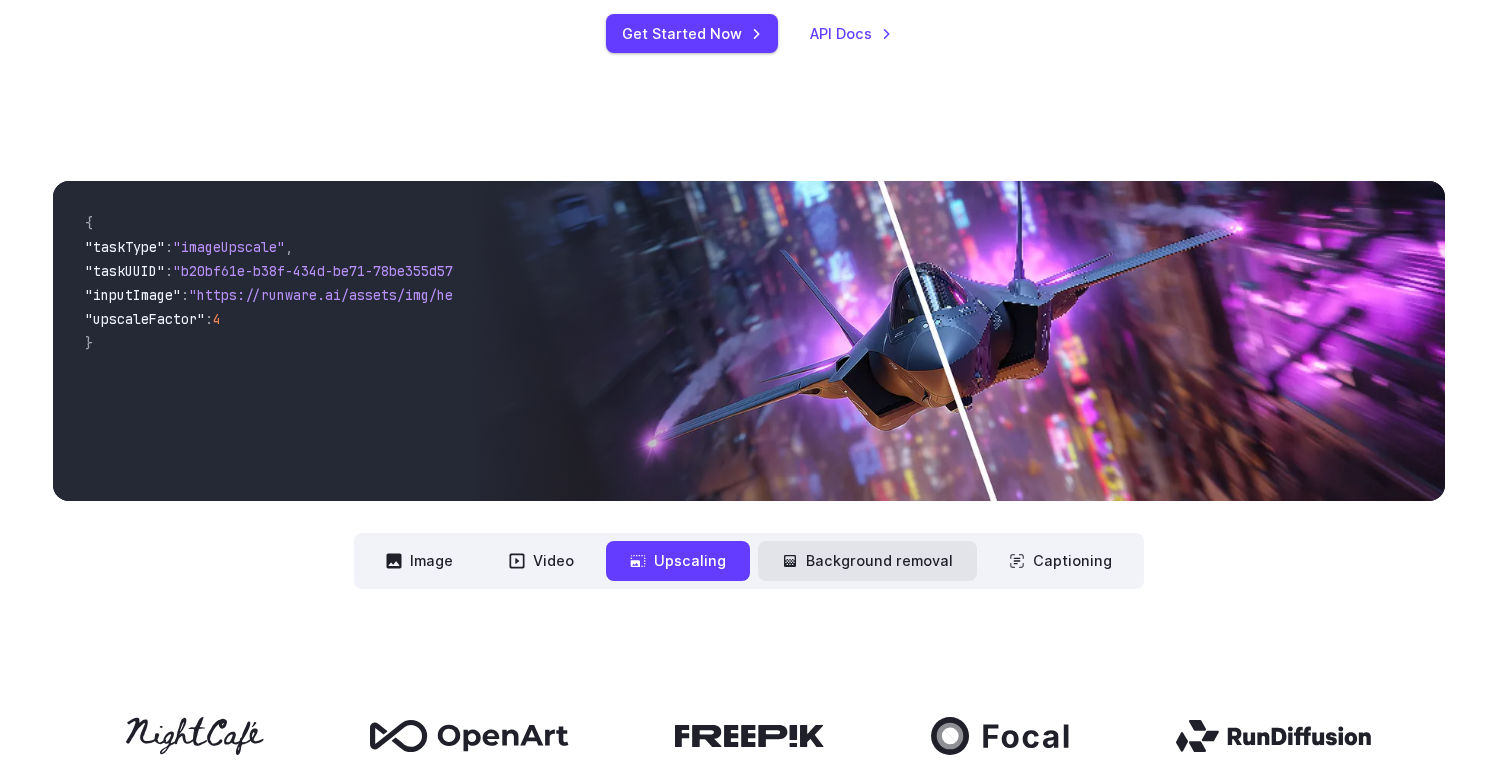 click on "Background removal" at bounding box center [867, 560] 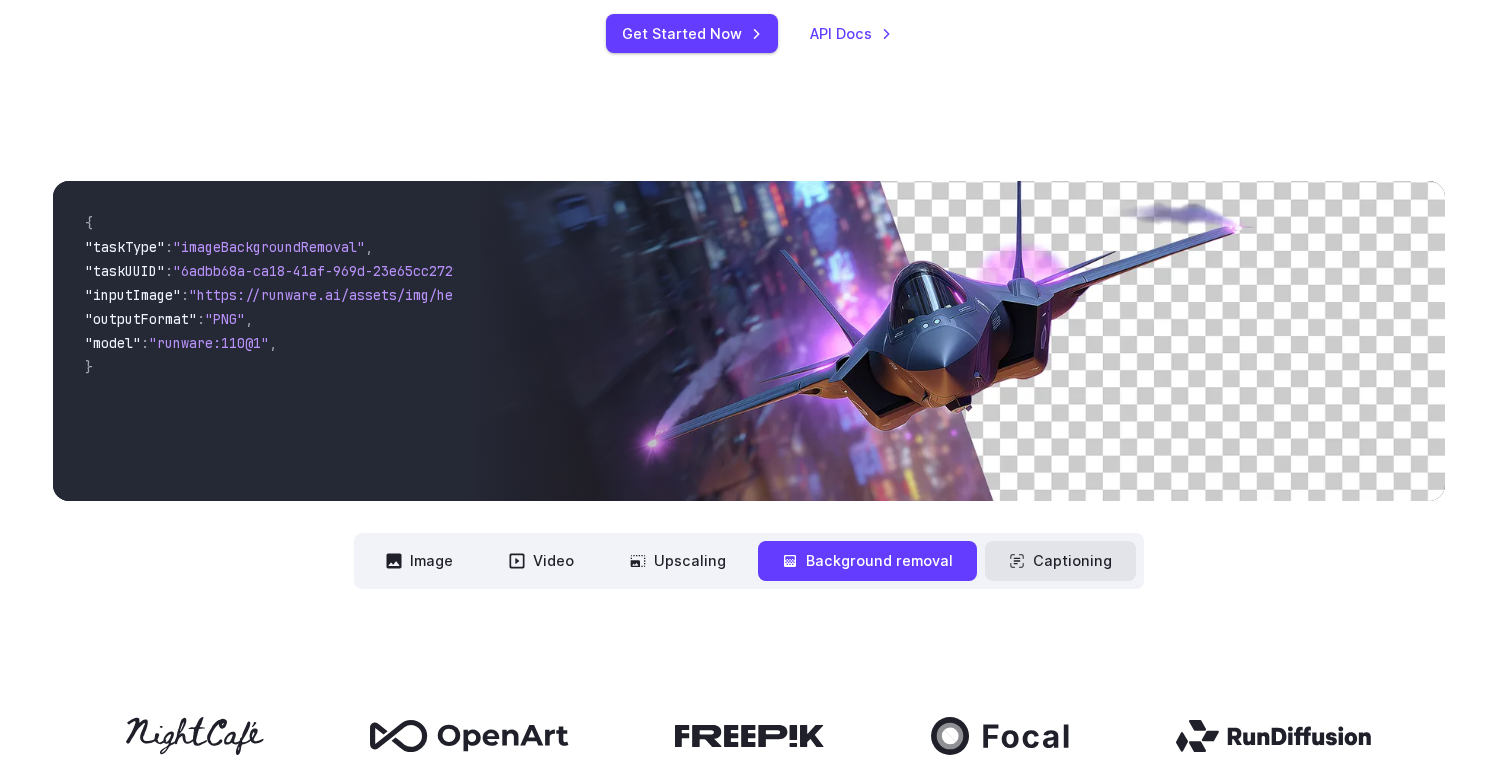 click on "Captioning" at bounding box center (1060, 560) 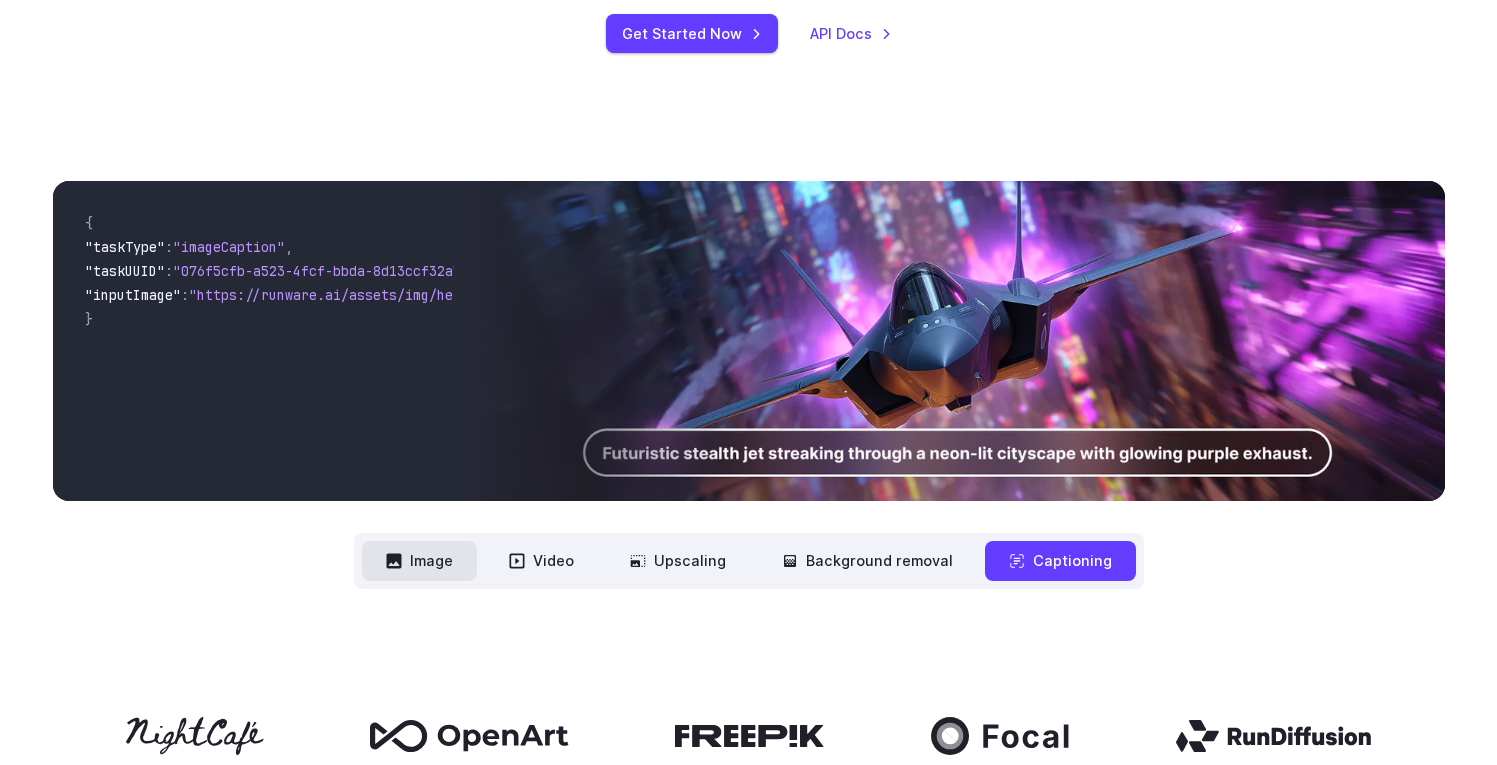 click on "Image" at bounding box center [419, 560] 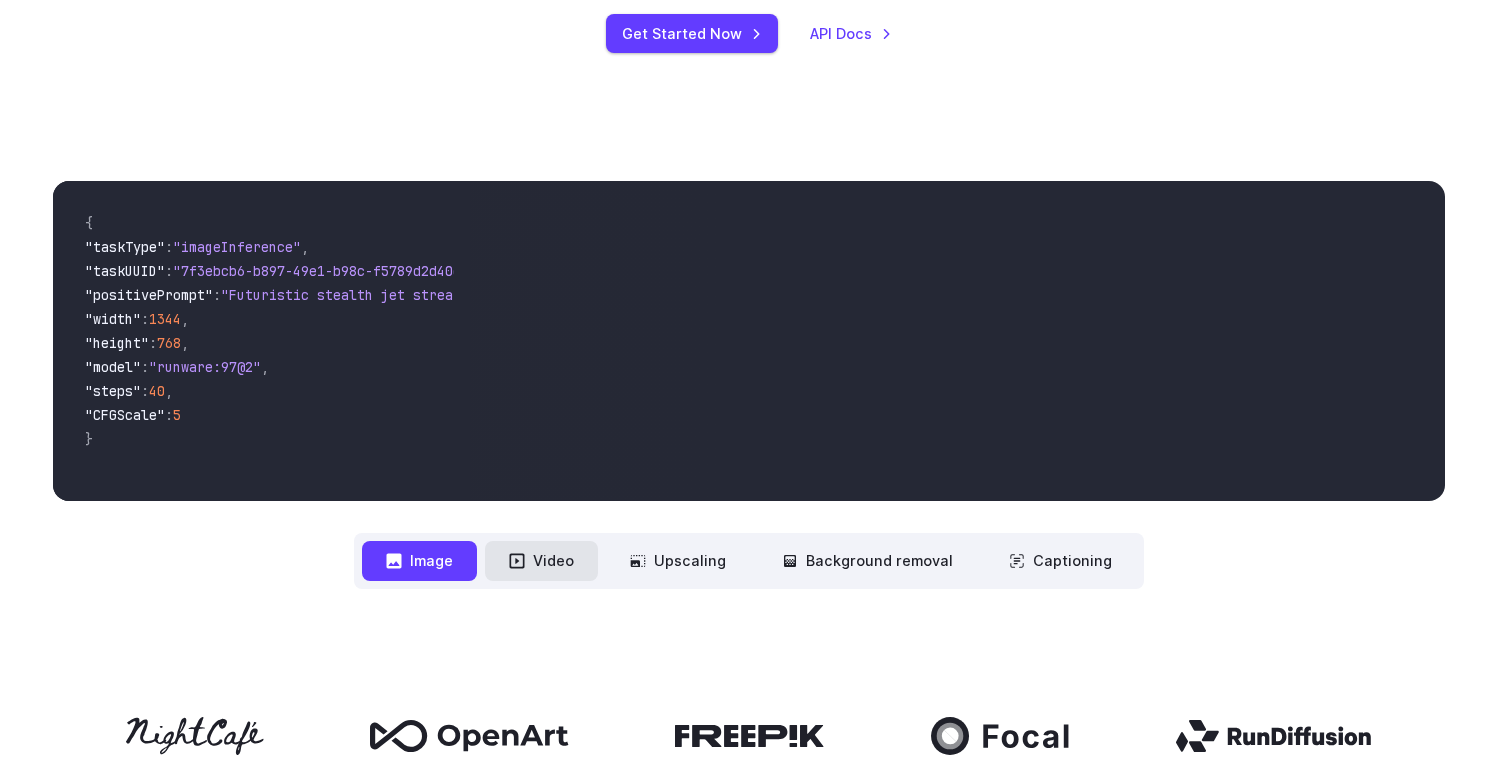 click on "Video" at bounding box center (541, 560) 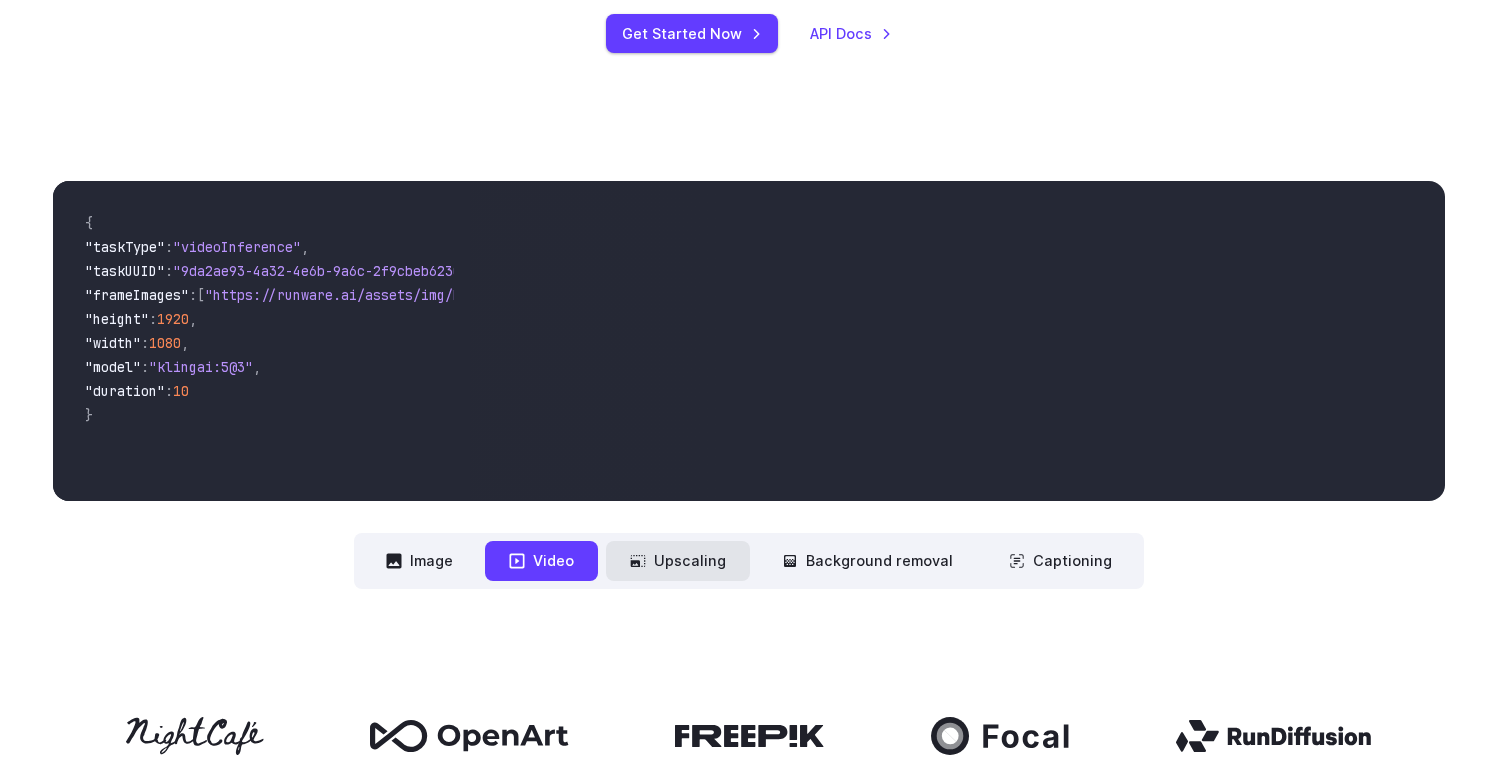 click on "Upscaling" at bounding box center (678, 560) 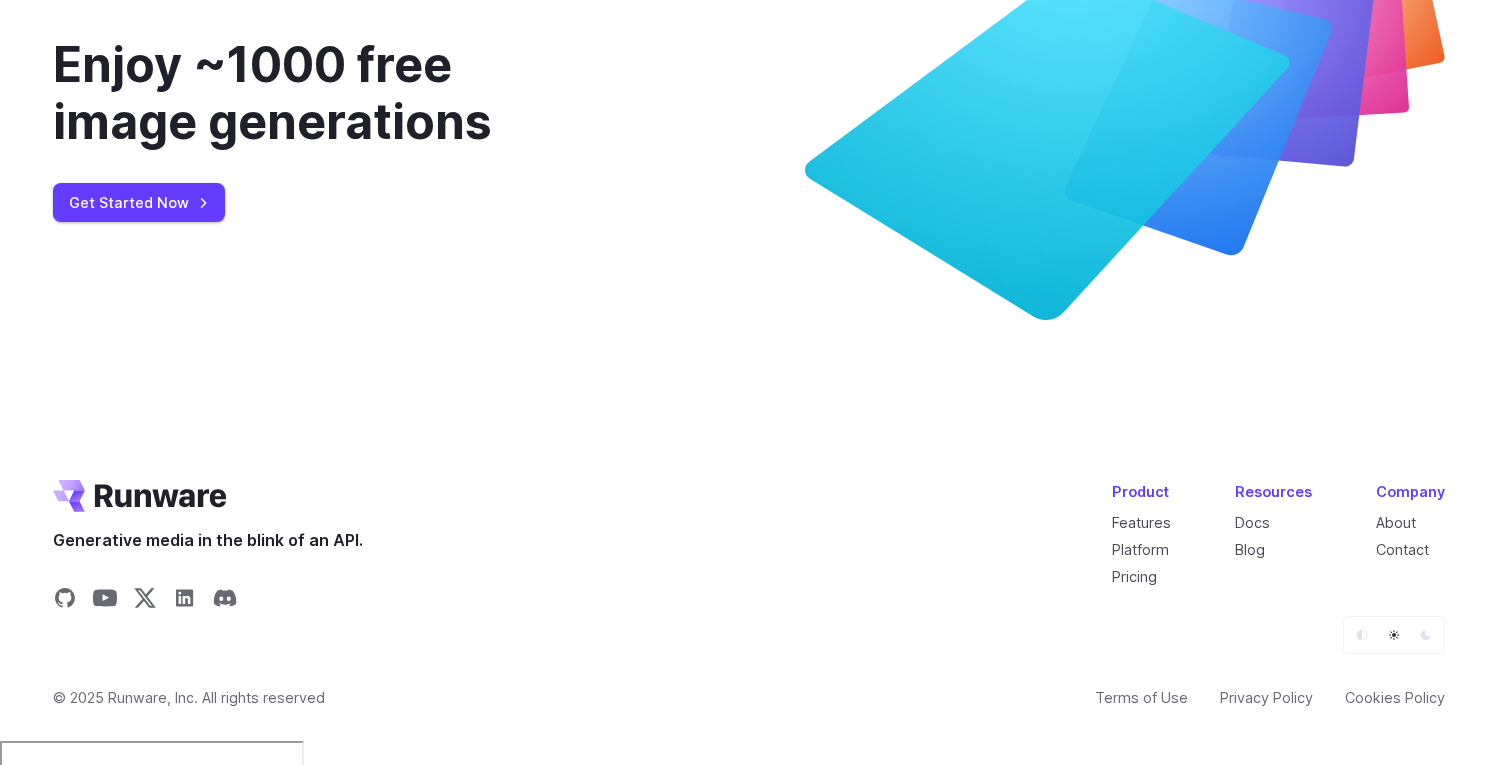 scroll, scrollTop: 7501, scrollLeft: 0, axis: vertical 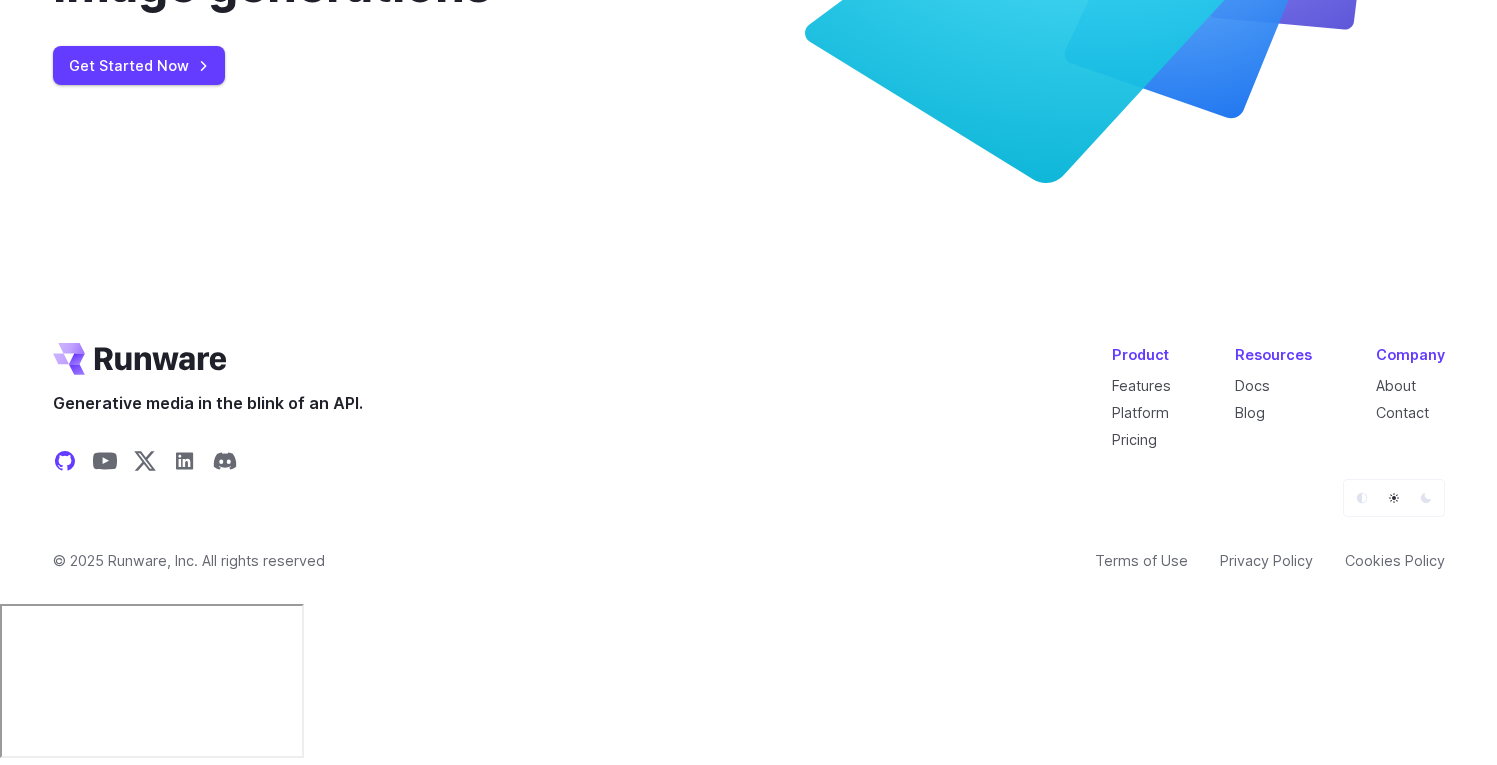 click 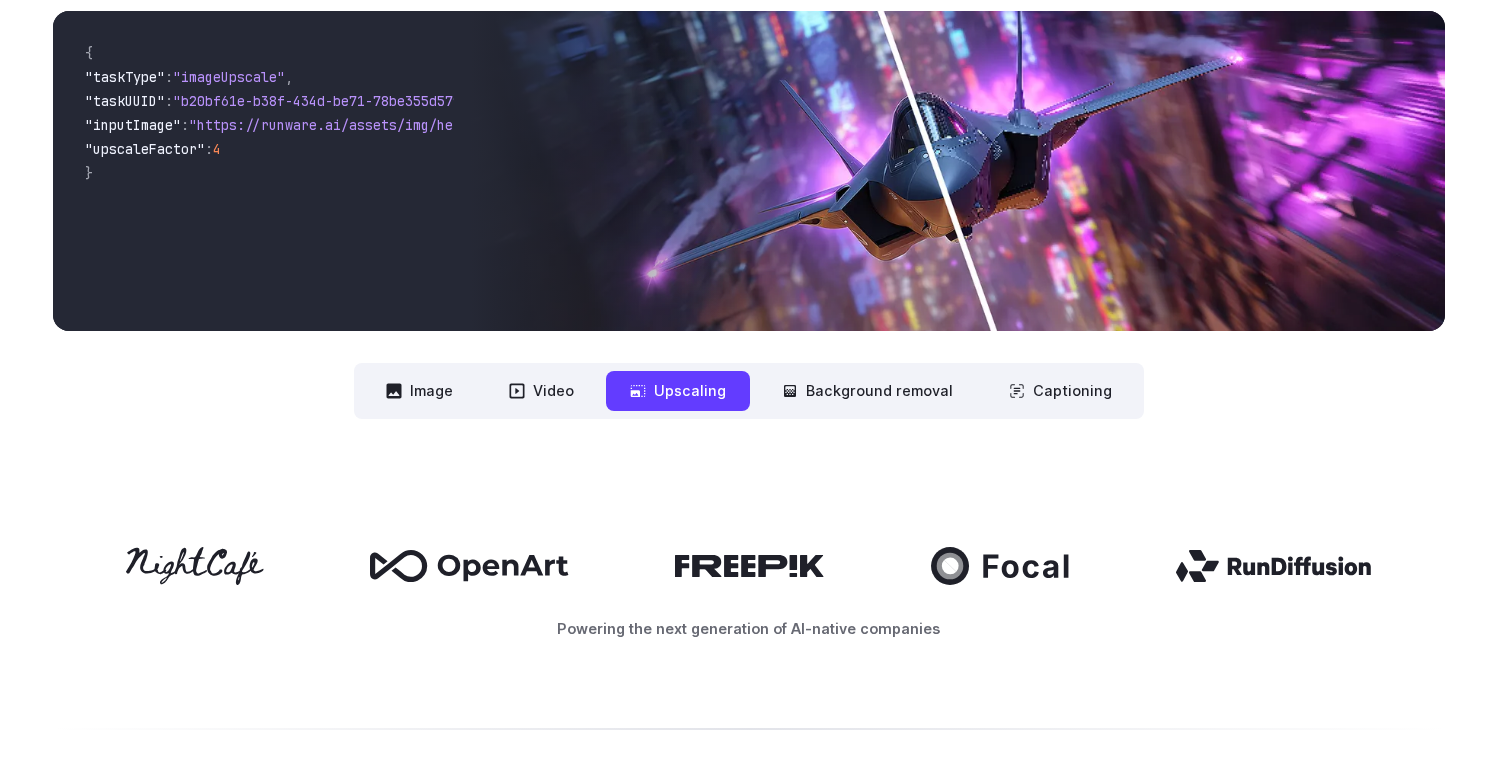 scroll, scrollTop: 0, scrollLeft: 0, axis: both 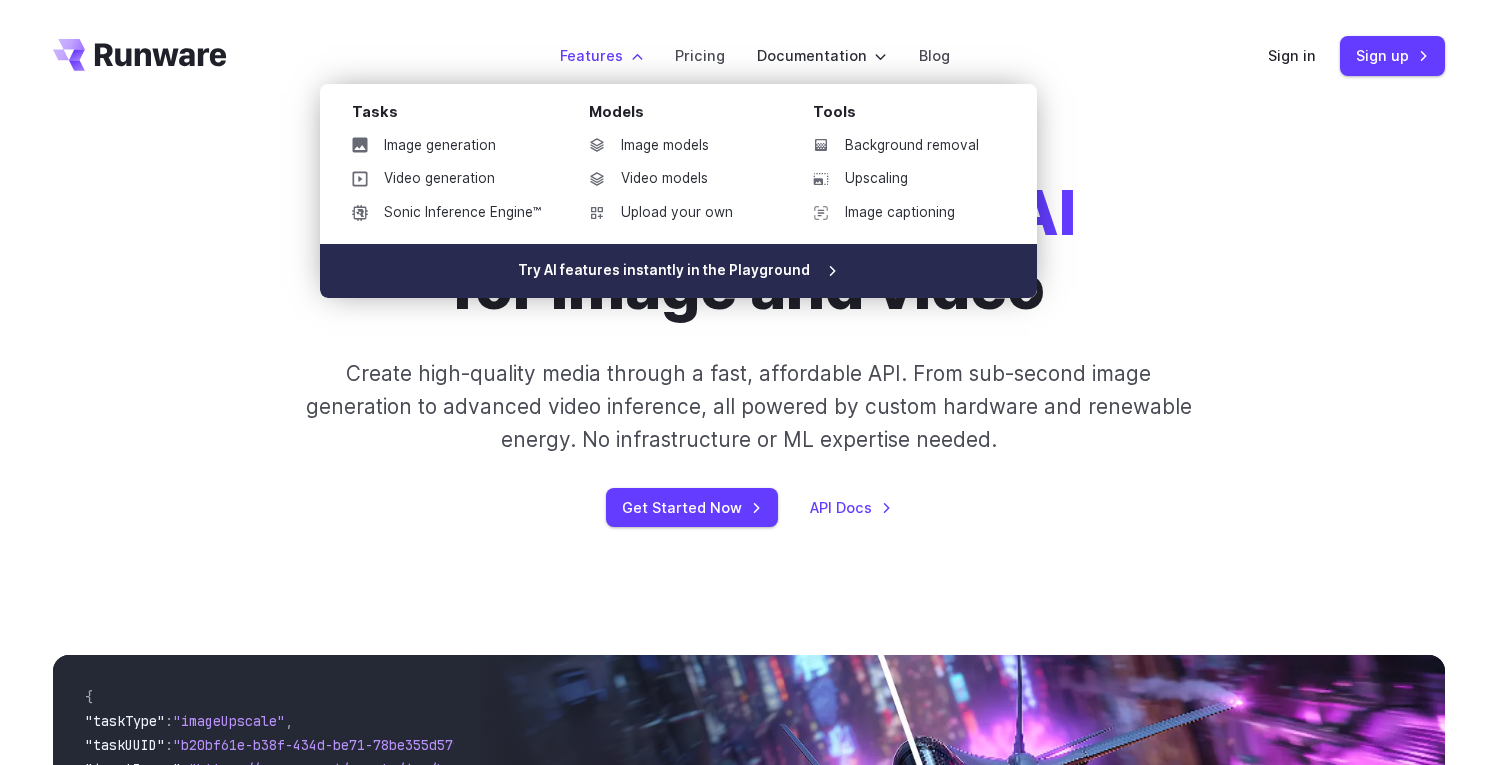 click on "Try AI features instantly in the Playground" at bounding box center [678, 271] 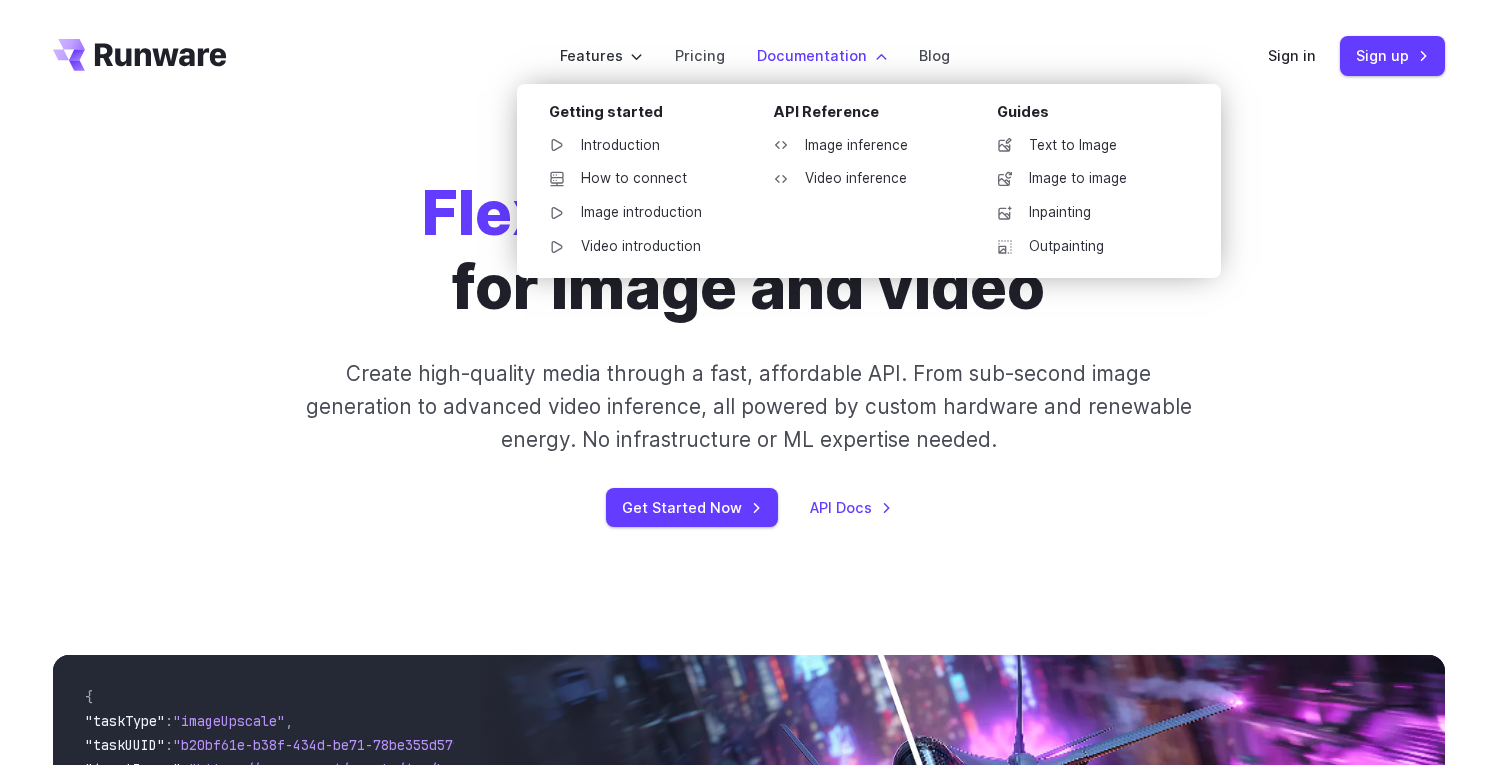 click on "Documentation" at bounding box center (822, 55) 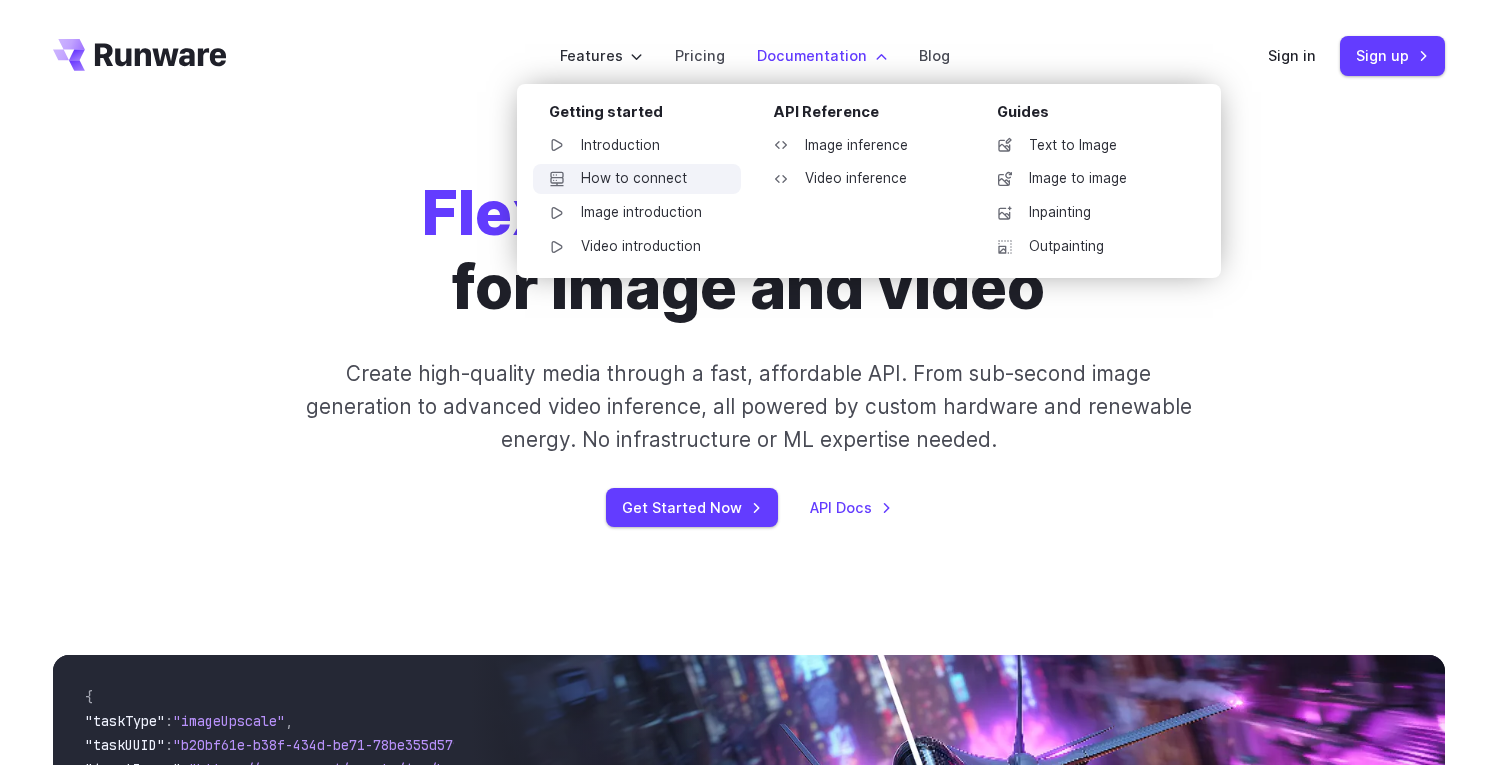 click on "How to connect" at bounding box center (637, 179) 